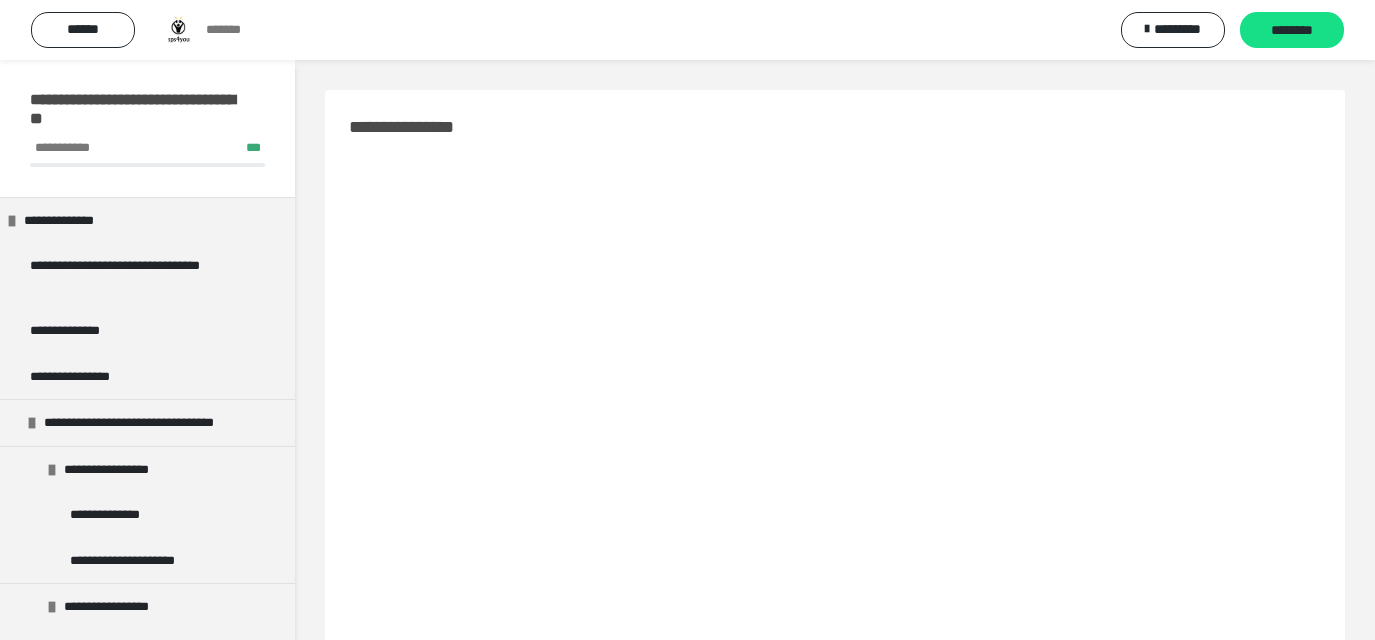 scroll, scrollTop: 363, scrollLeft: 0, axis: vertical 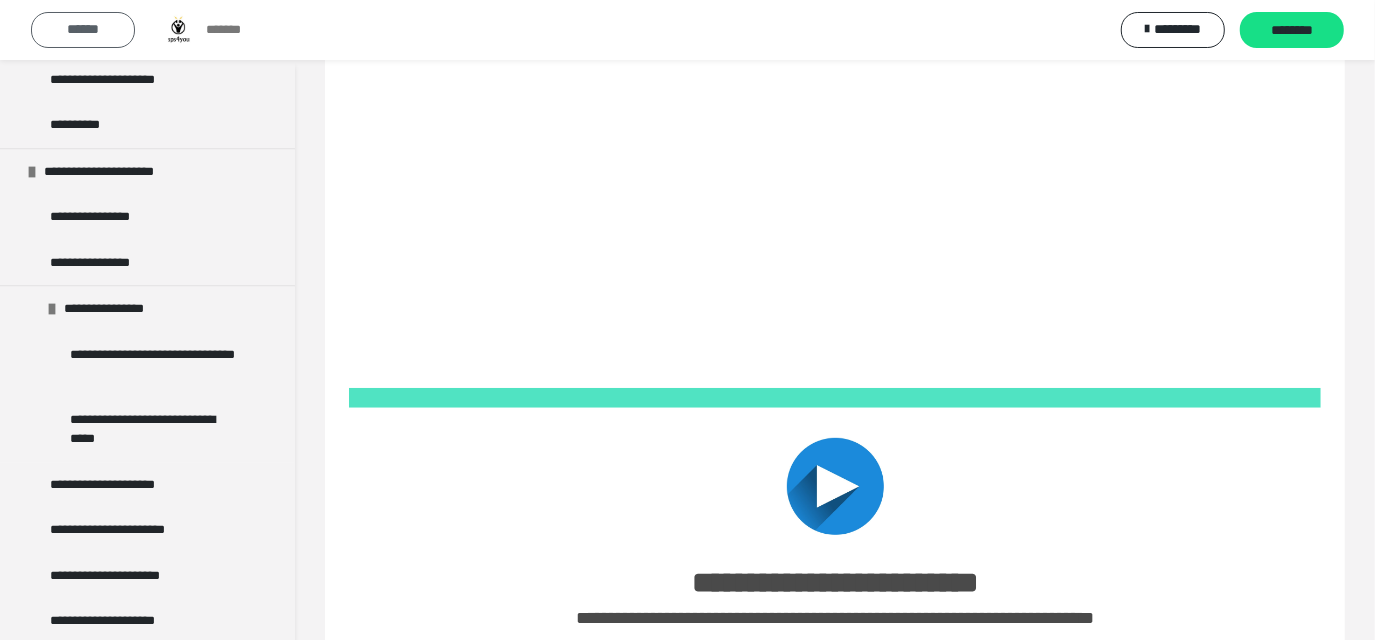 click on "******" at bounding box center [83, 29] 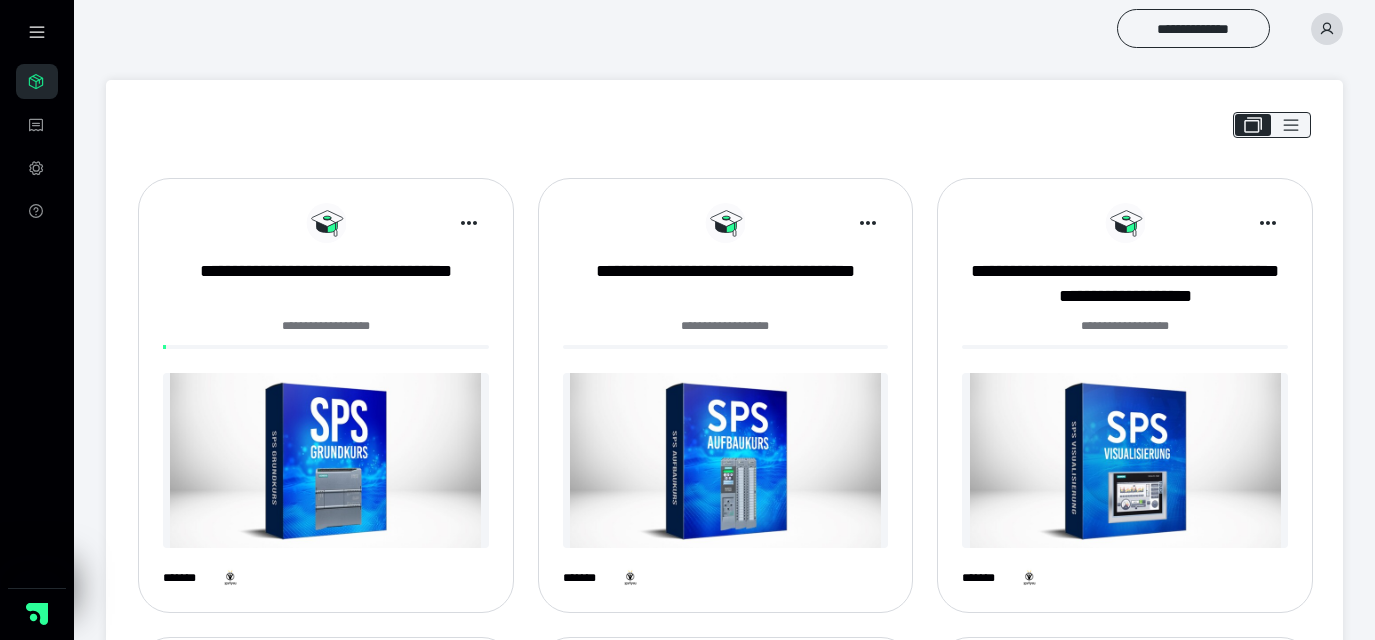scroll, scrollTop: 0, scrollLeft: 0, axis: both 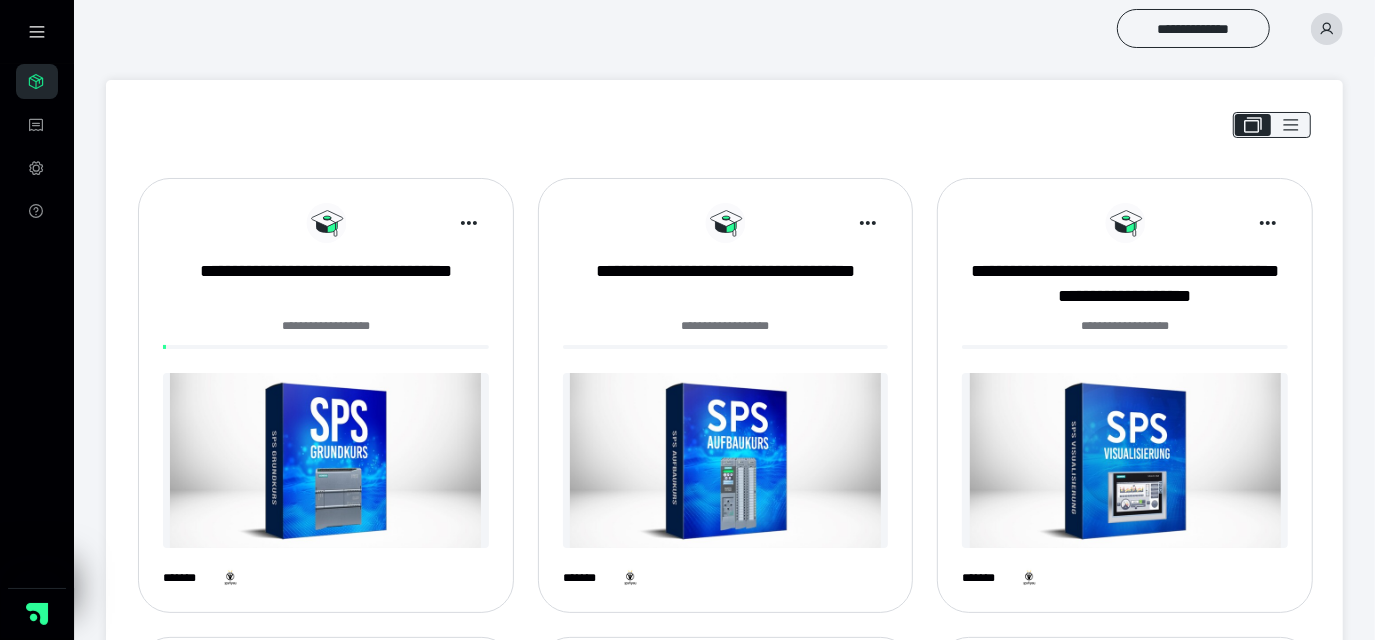 click at bounding box center (326, 460) 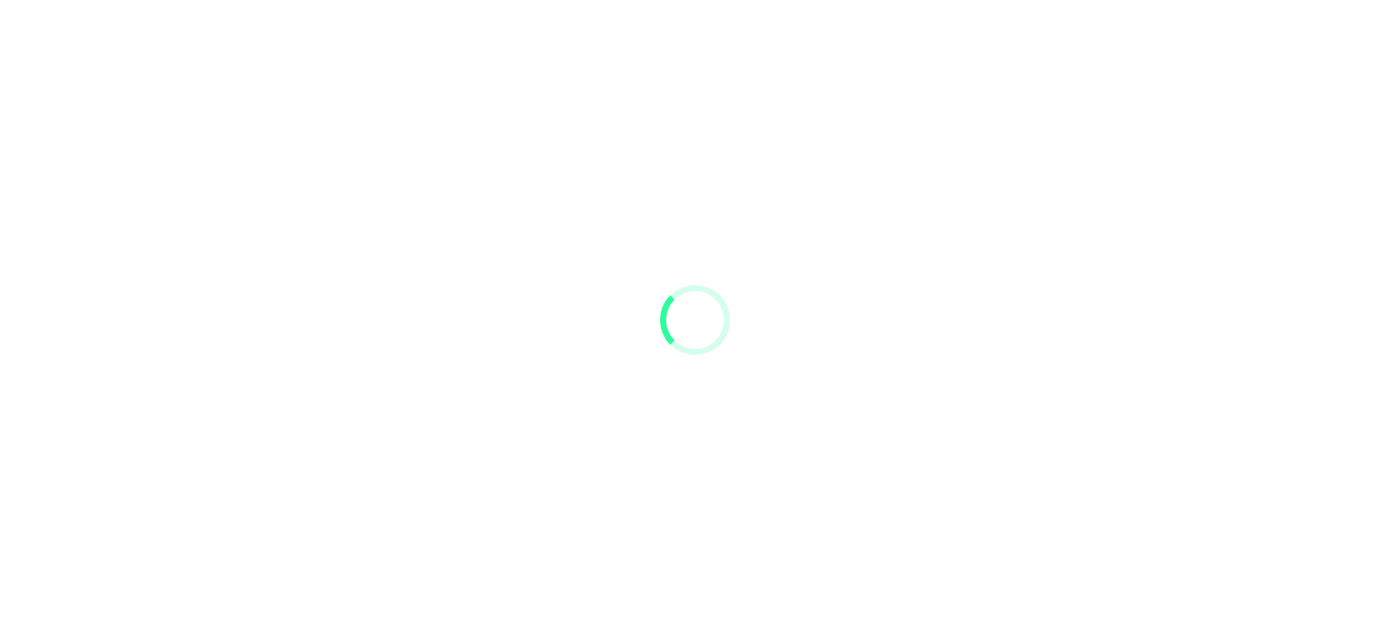 scroll, scrollTop: 0, scrollLeft: 0, axis: both 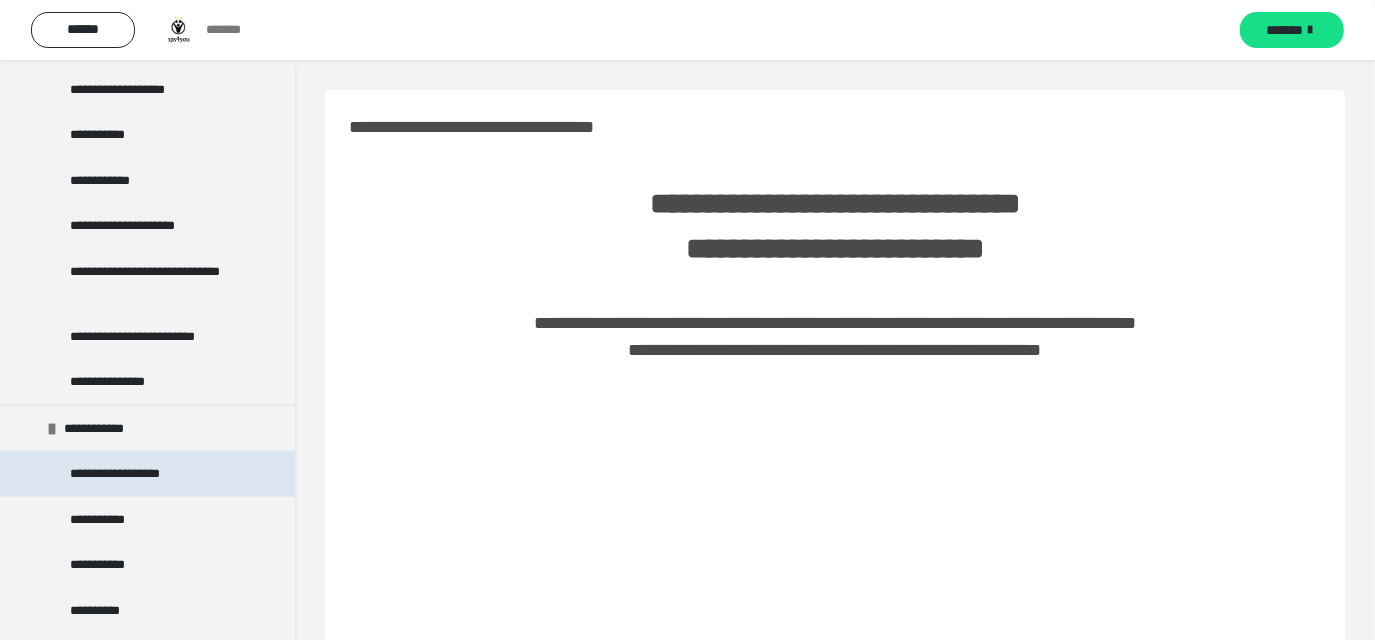 click on "**********" at bounding box center [127, 474] 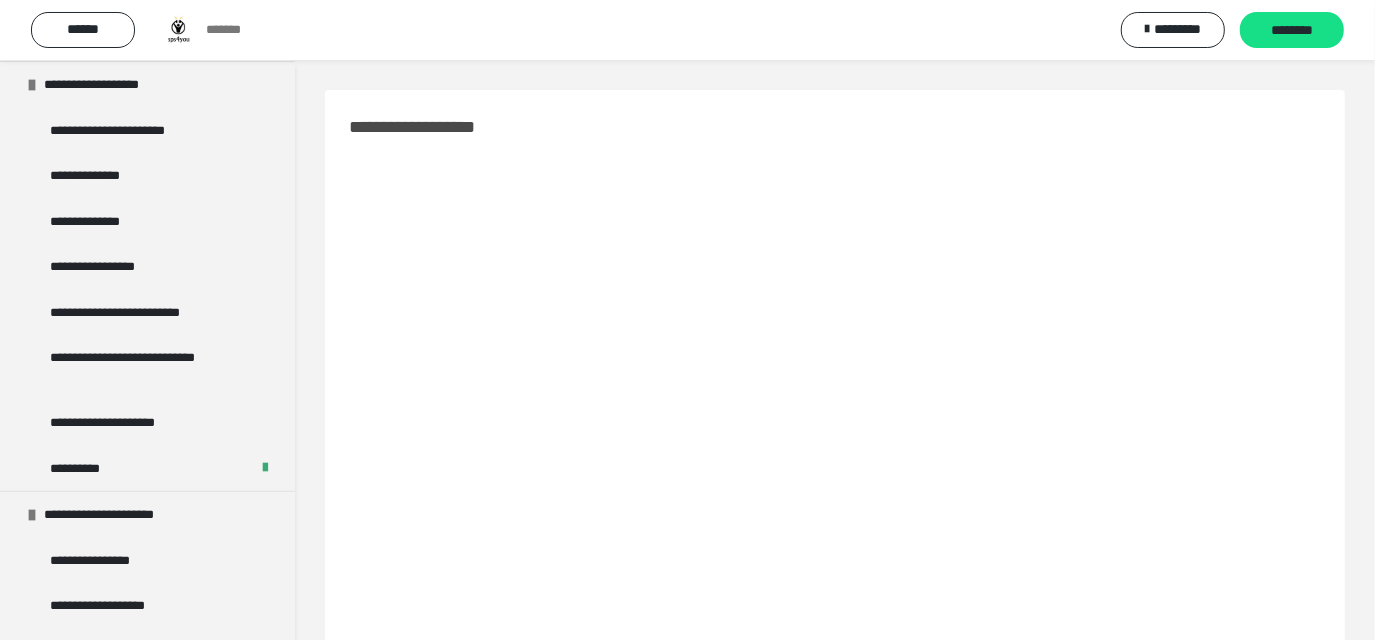 scroll, scrollTop: 0, scrollLeft: 0, axis: both 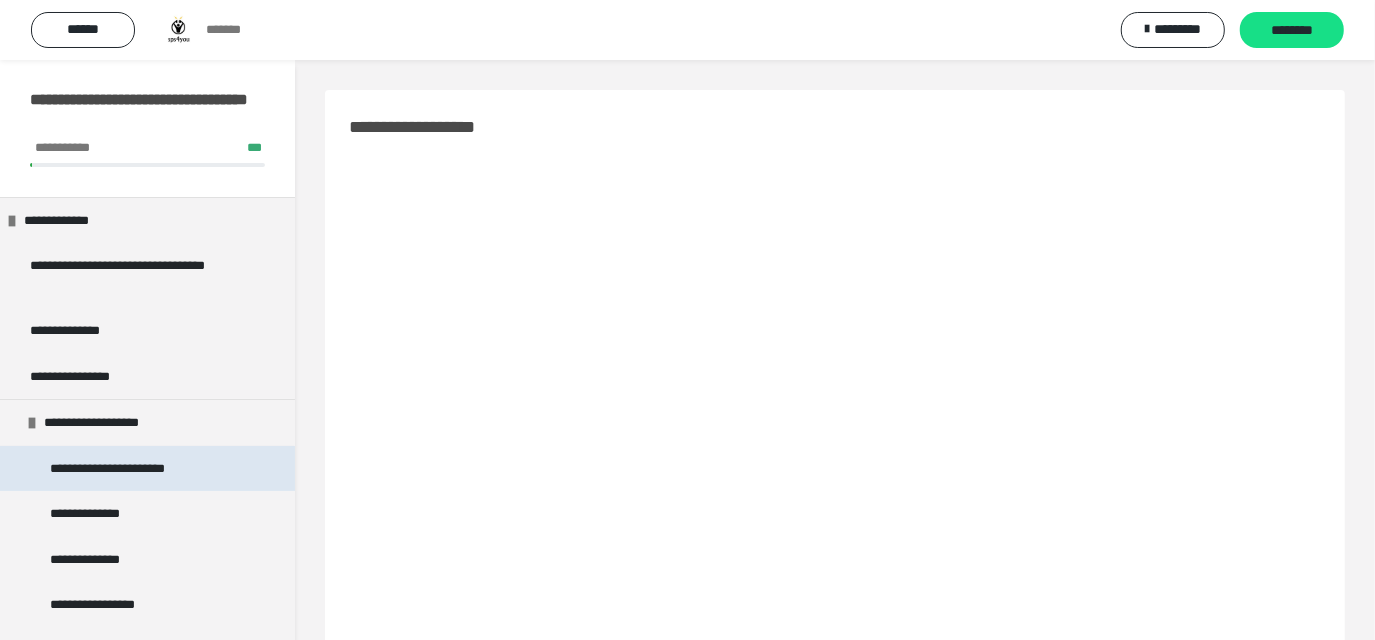 click on "**********" at bounding box center [118, 469] 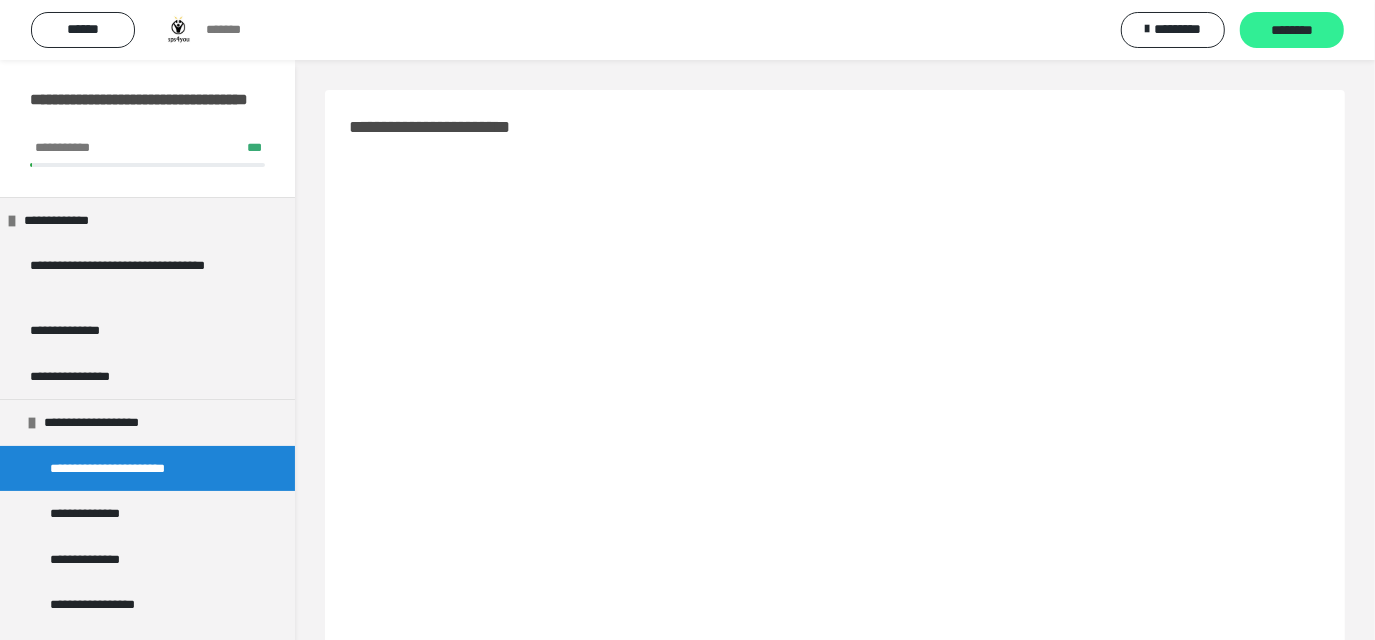 click on "********" at bounding box center [1292, 30] 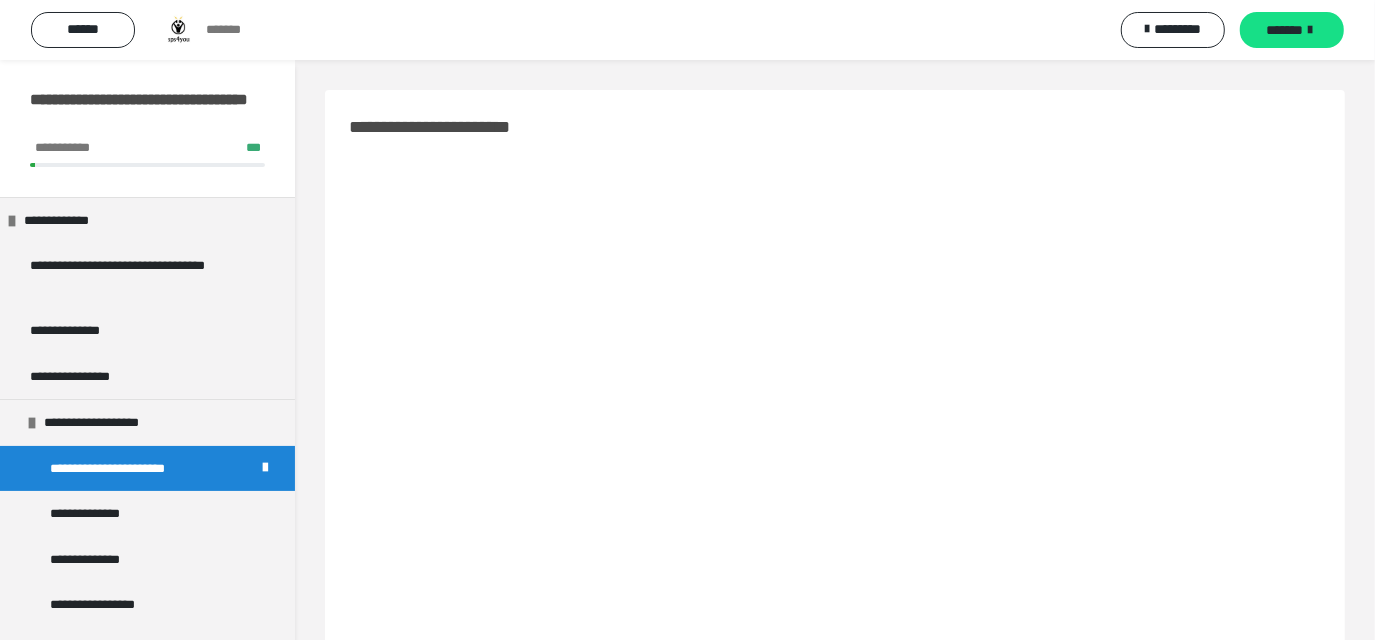 click on "**********" at bounding box center (835, 658) 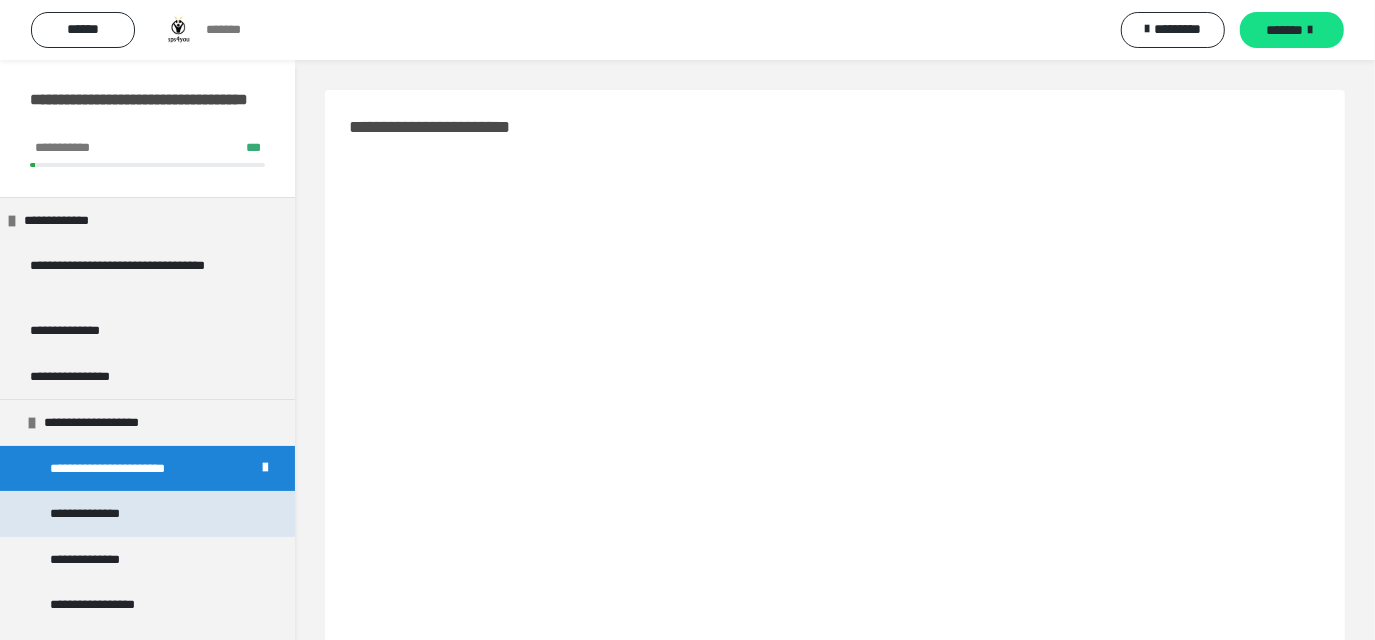 click on "**********" at bounding box center [95, 514] 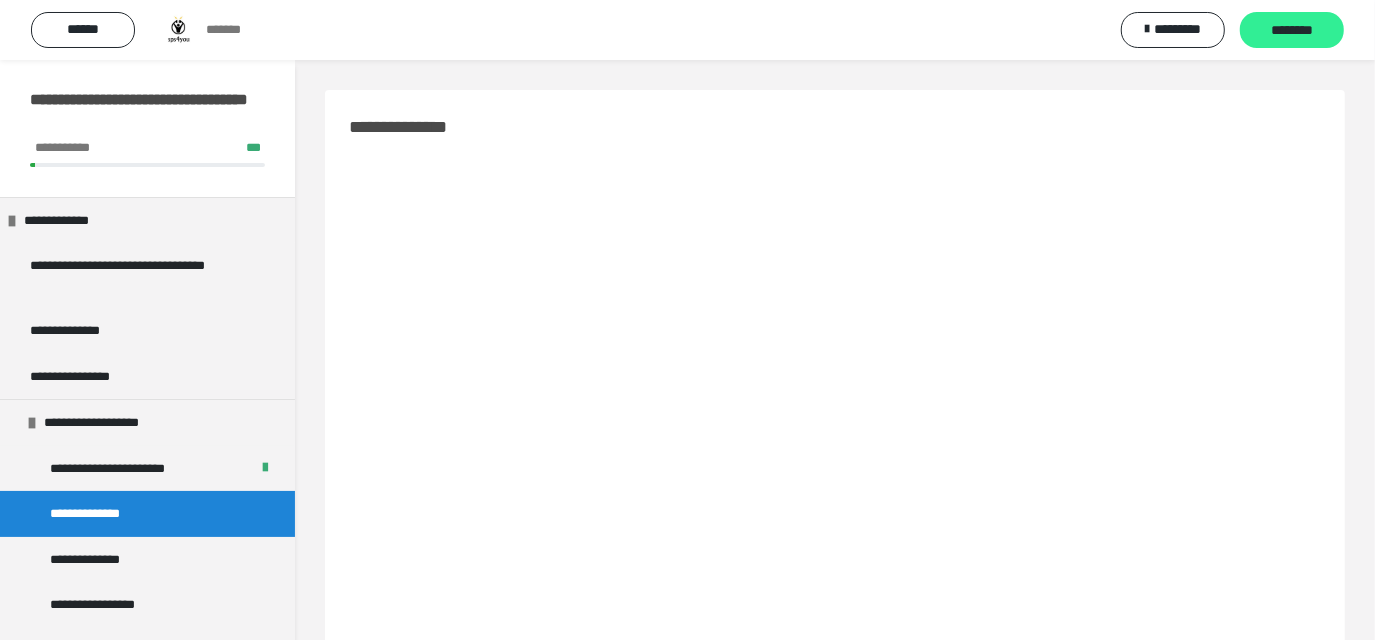click on "********" at bounding box center [1292, 30] 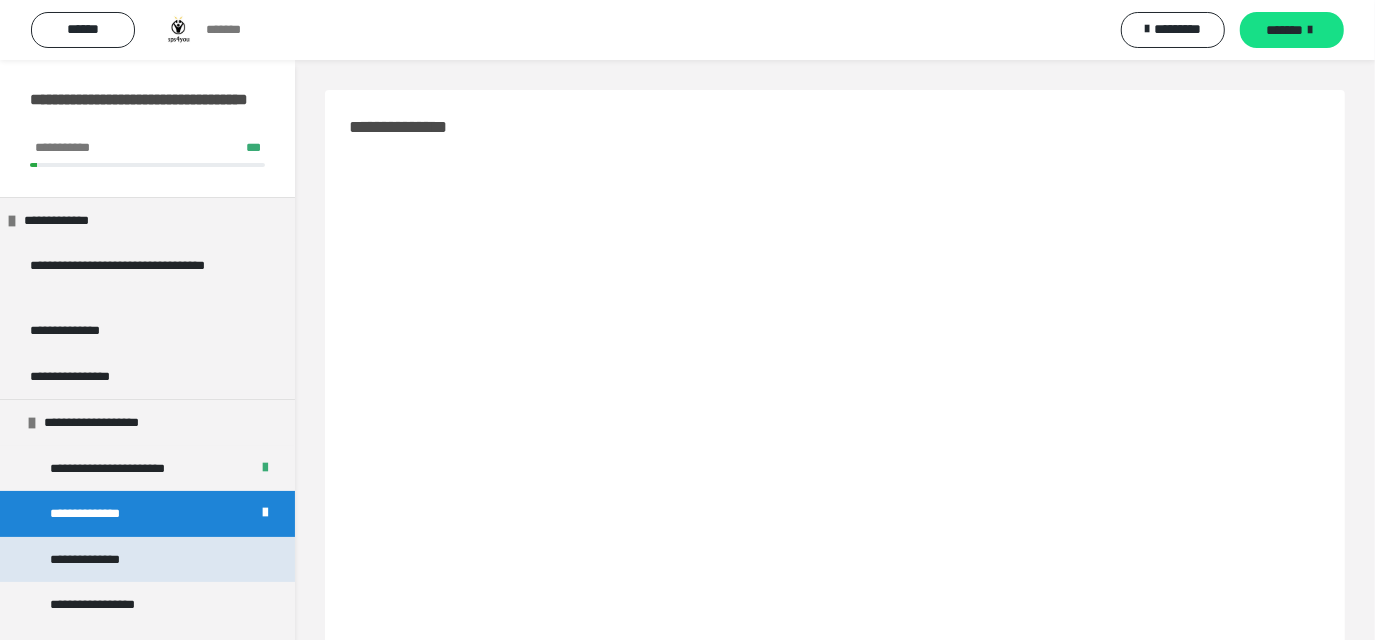 click on "**********" at bounding box center (92, 560) 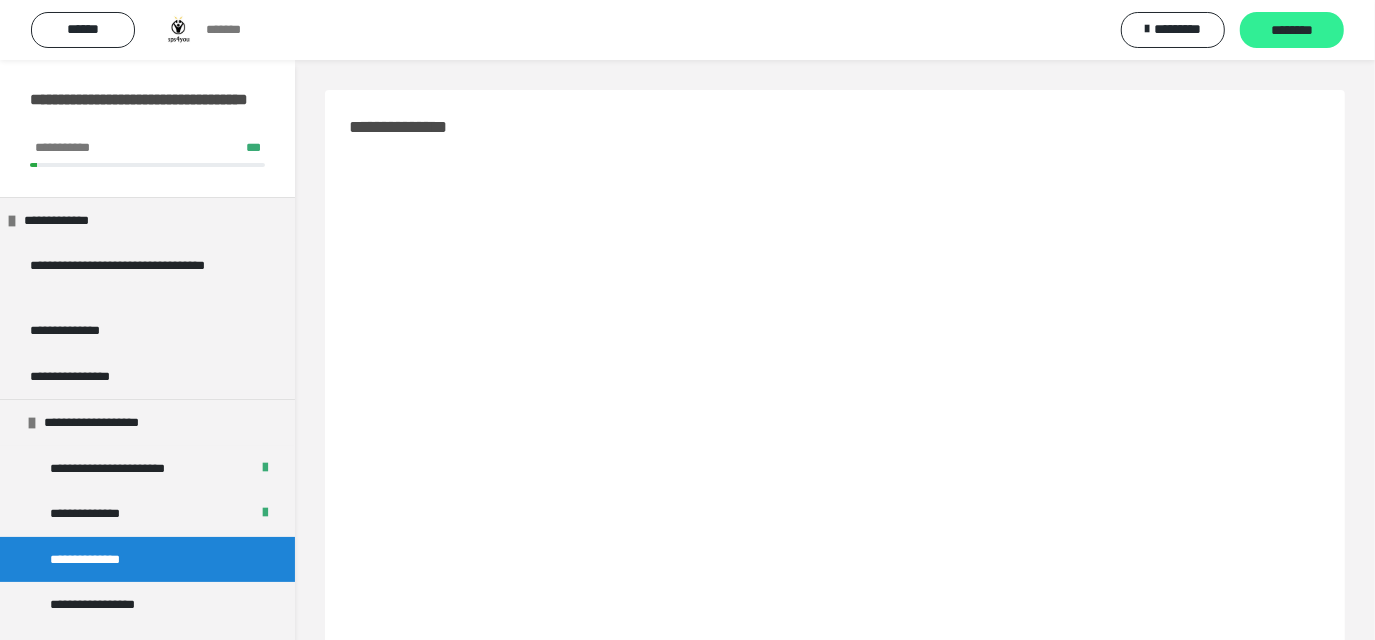 click on "********" at bounding box center [1292, 31] 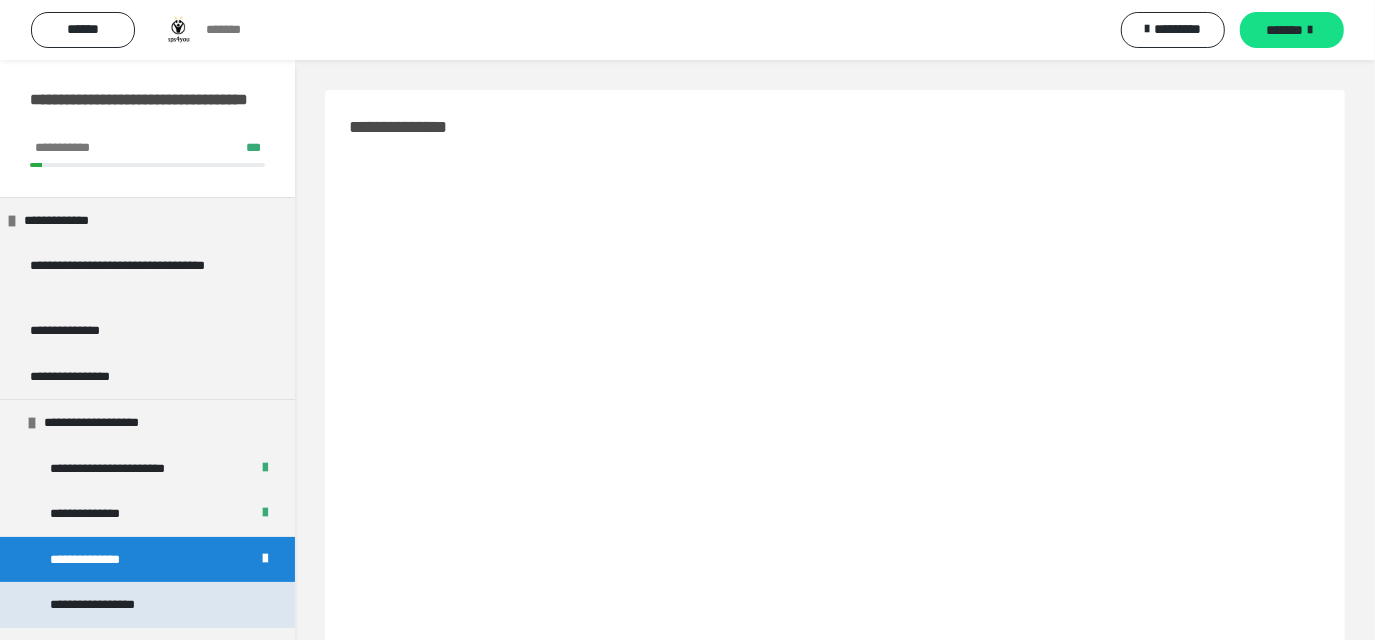 click on "**********" at bounding box center [106, 605] 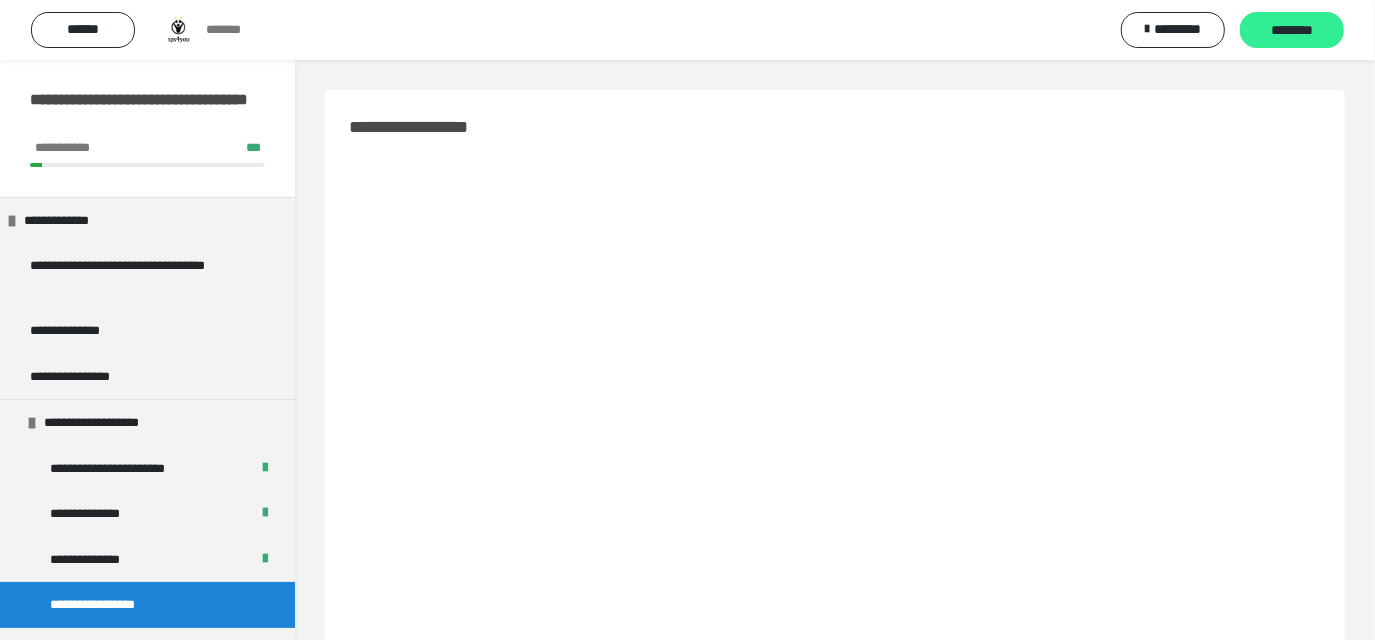 click on "********" at bounding box center (1292, 30) 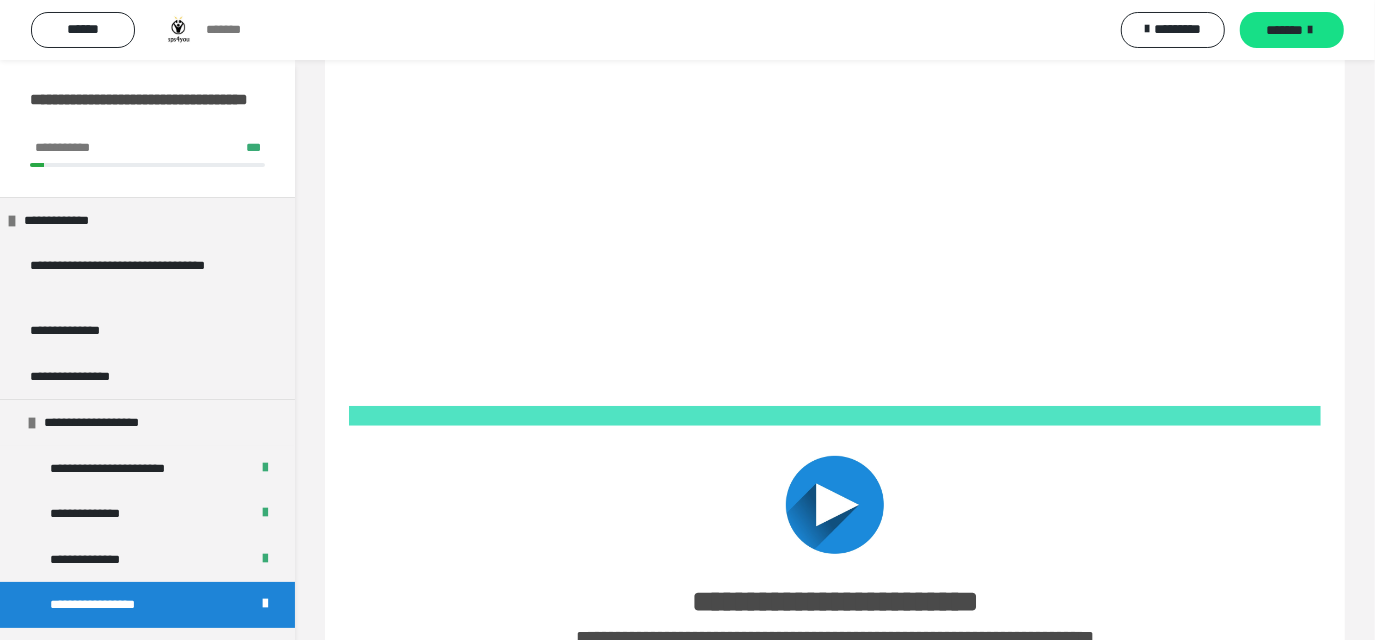 scroll, scrollTop: 342, scrollLeft: 0, axis: vertical 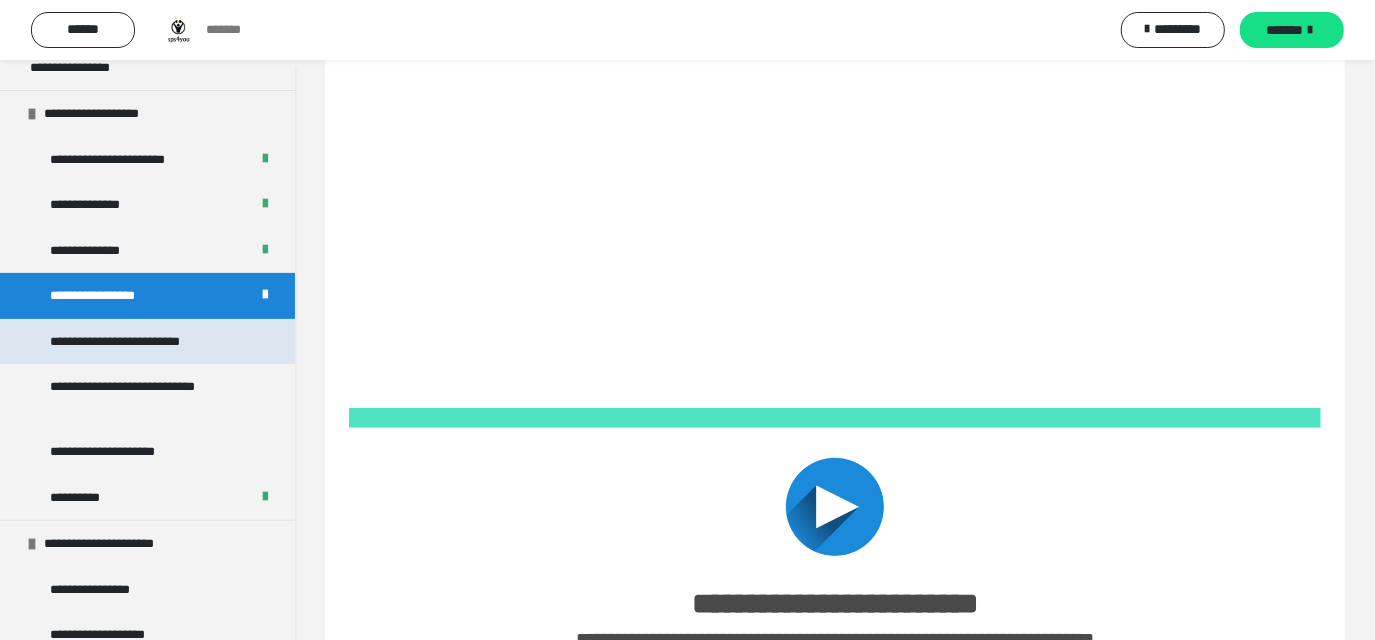 click on "**********" at bounding box center (140, 342) 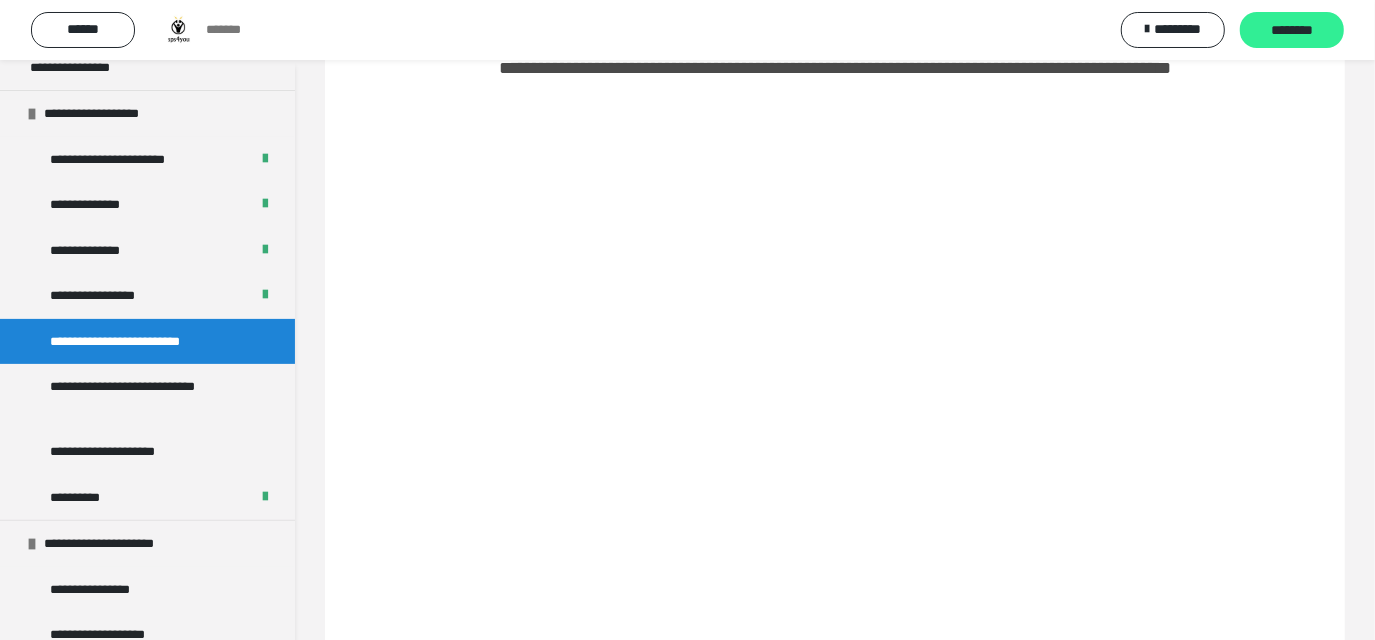 click on "********" at bounding box center (1292, 31) 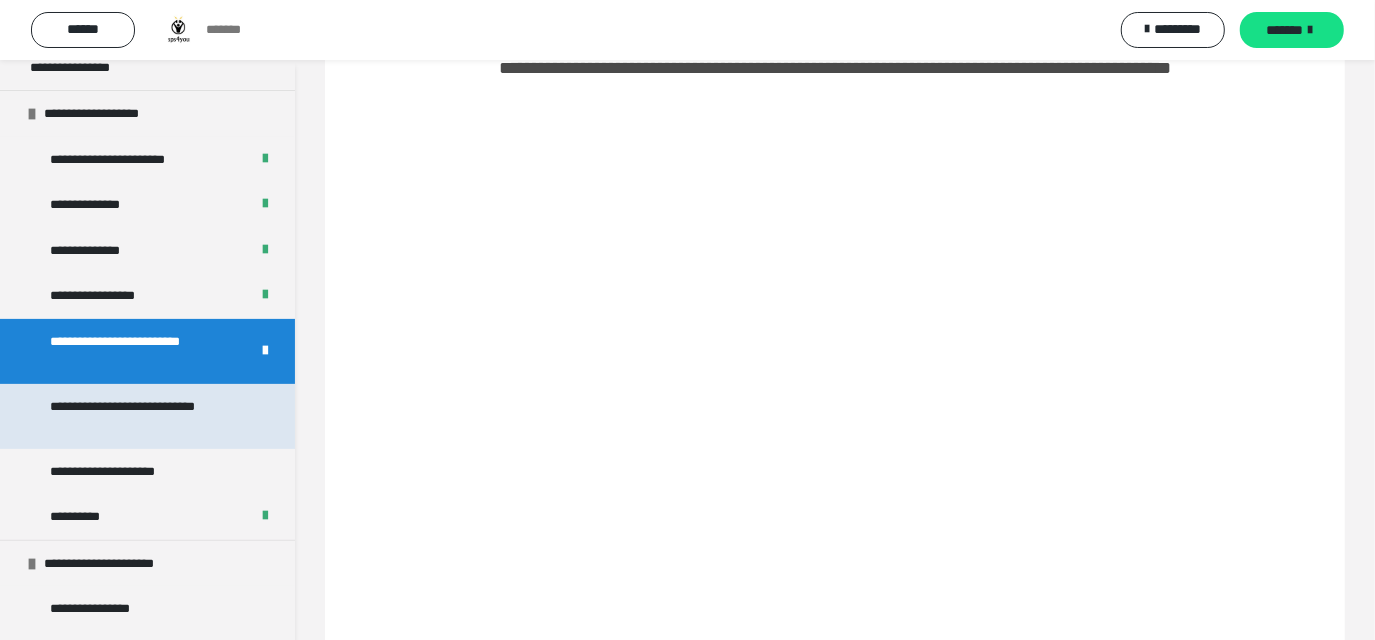 click on "**********" at bounding box center [142, 416] 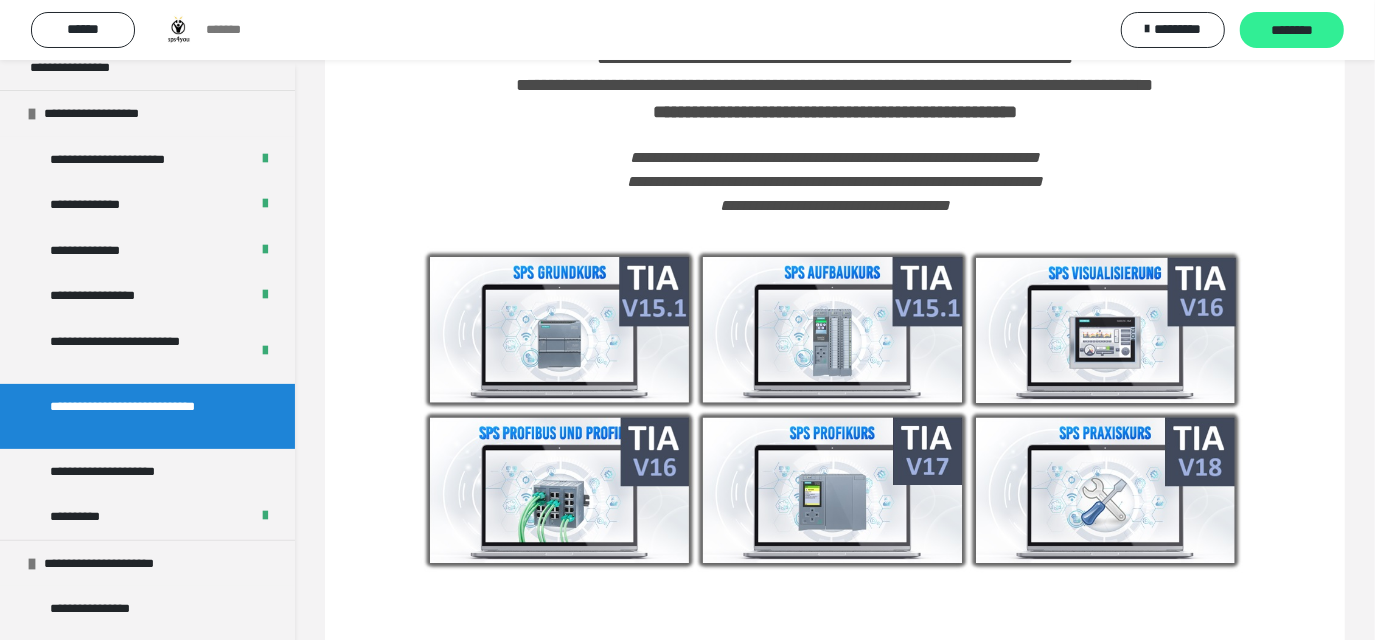 click on "********" at bounding box center (1292, 31) 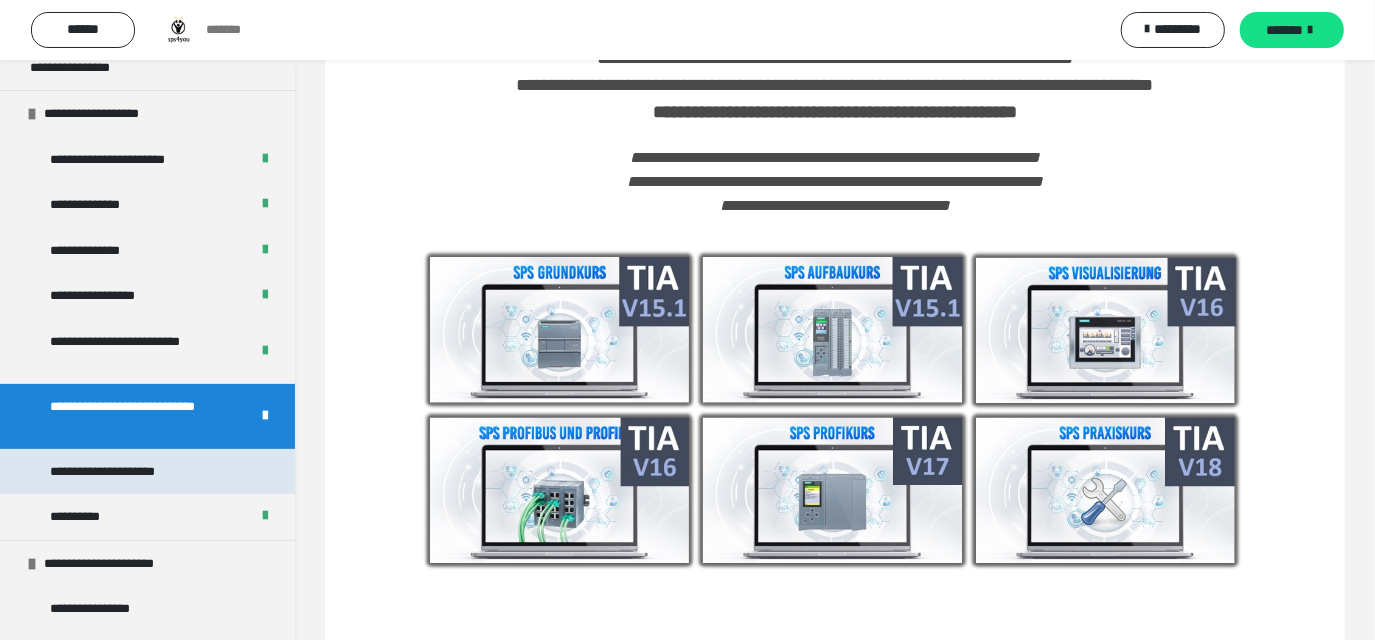 click on "**********" at bounding box center (126, 472) 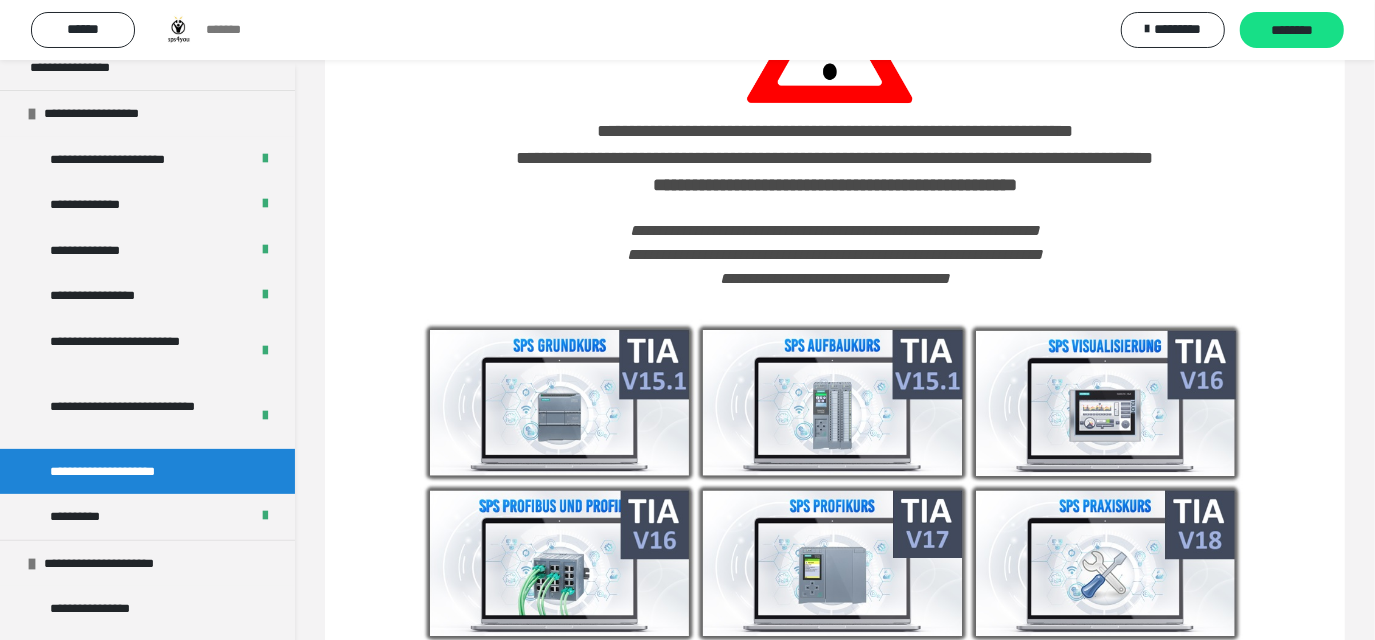 scroll, scrollTop: 342, scrollLeft: 0, axis: vertical 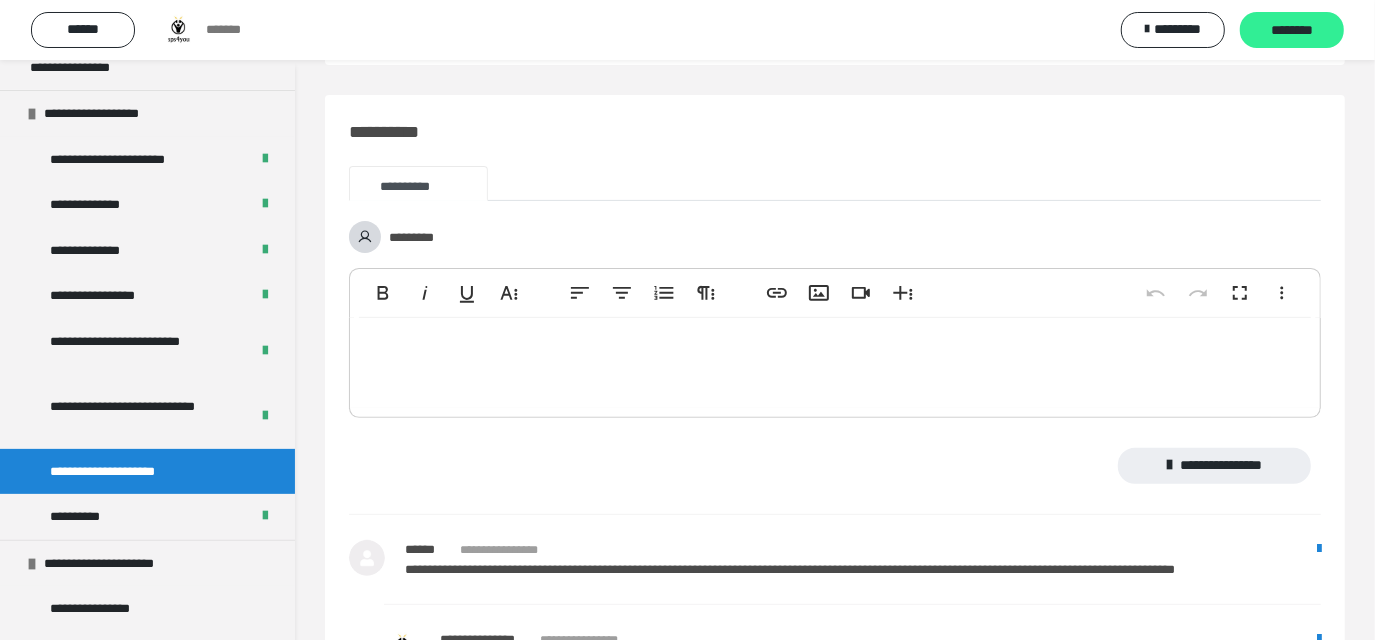click on "********" at bounding box center [1292, 31] 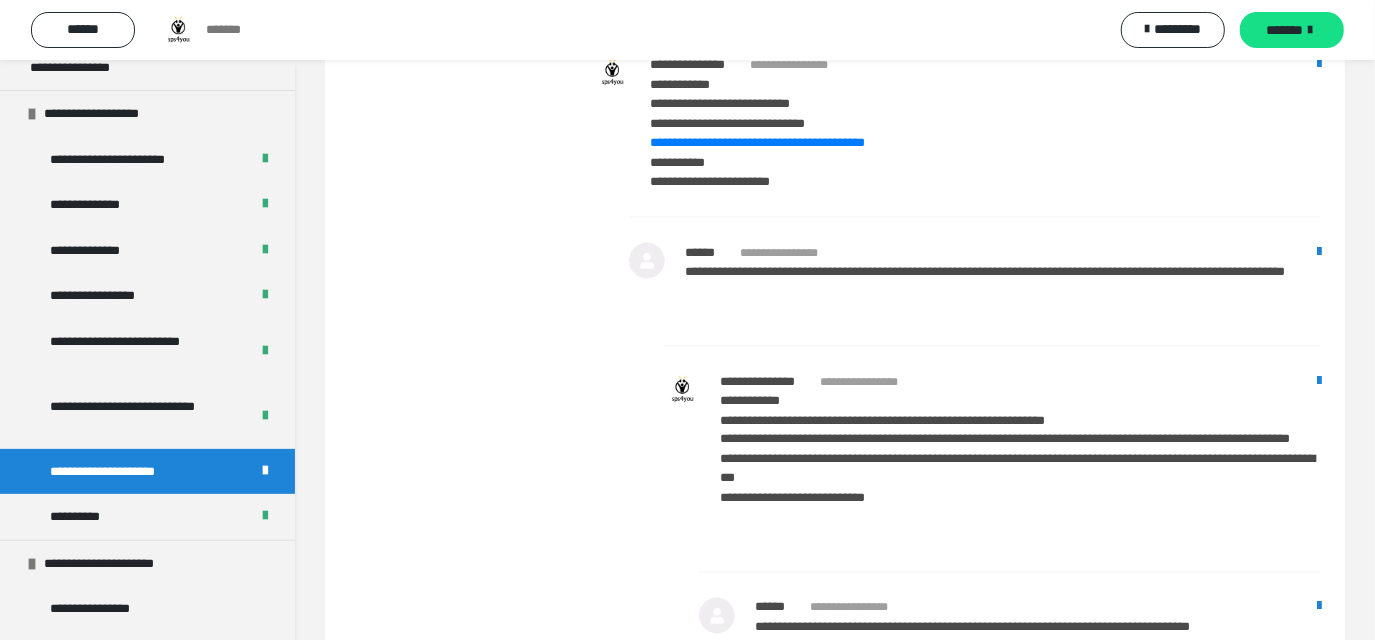 scroll, scrollTop: 2370, scrollLeft: 0, axis: vertical 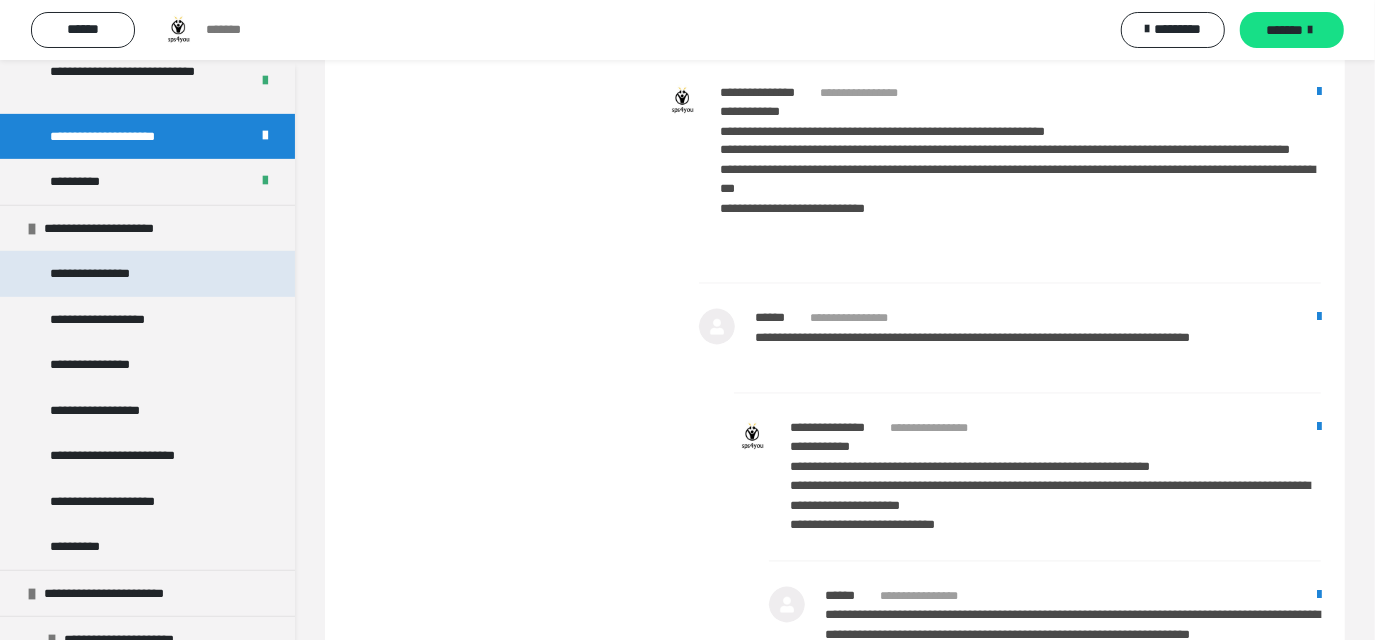 click on "**********" at bounding box center [101, 274] 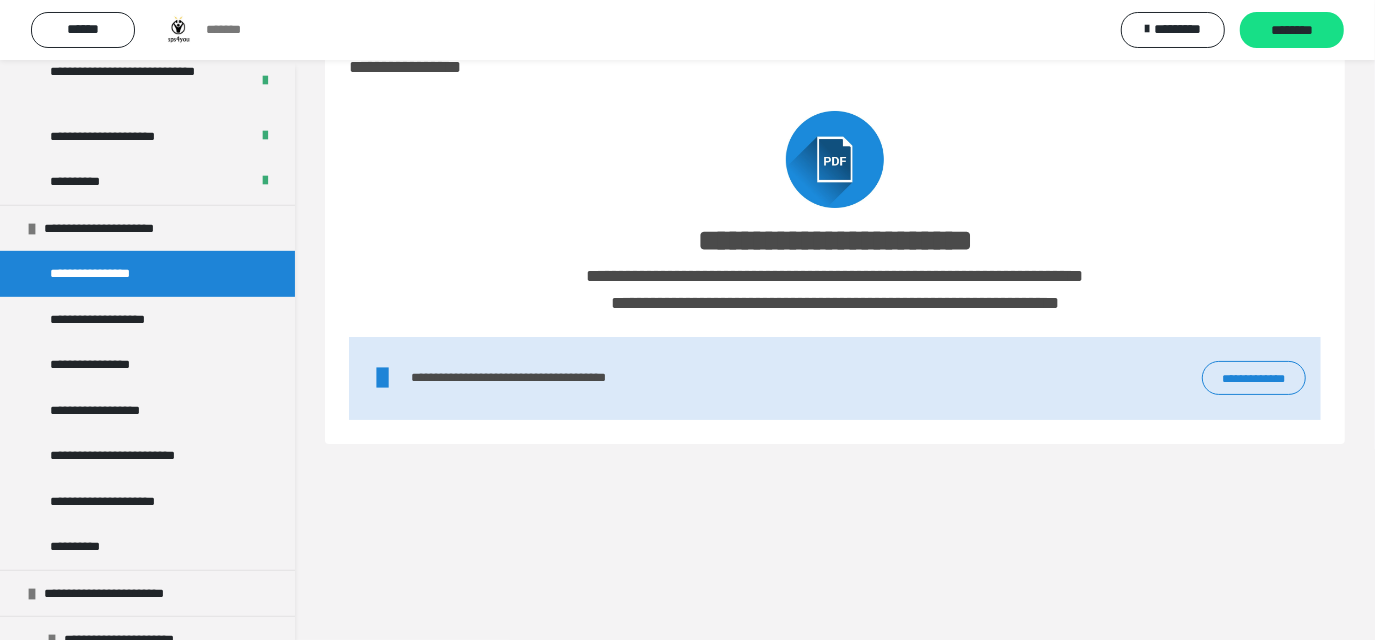 scroll, scrollTop: 713, scrollLeft: 0, axis: vertical 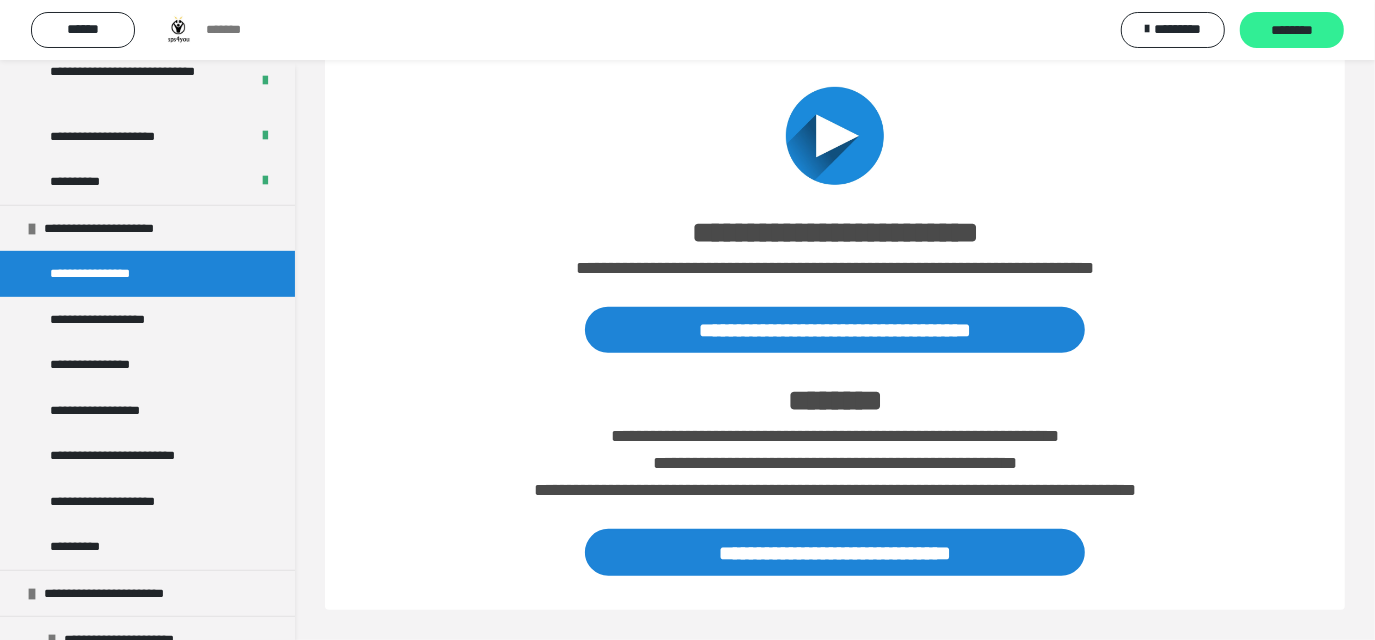 click on "********" at bounding box center [1292, 30] 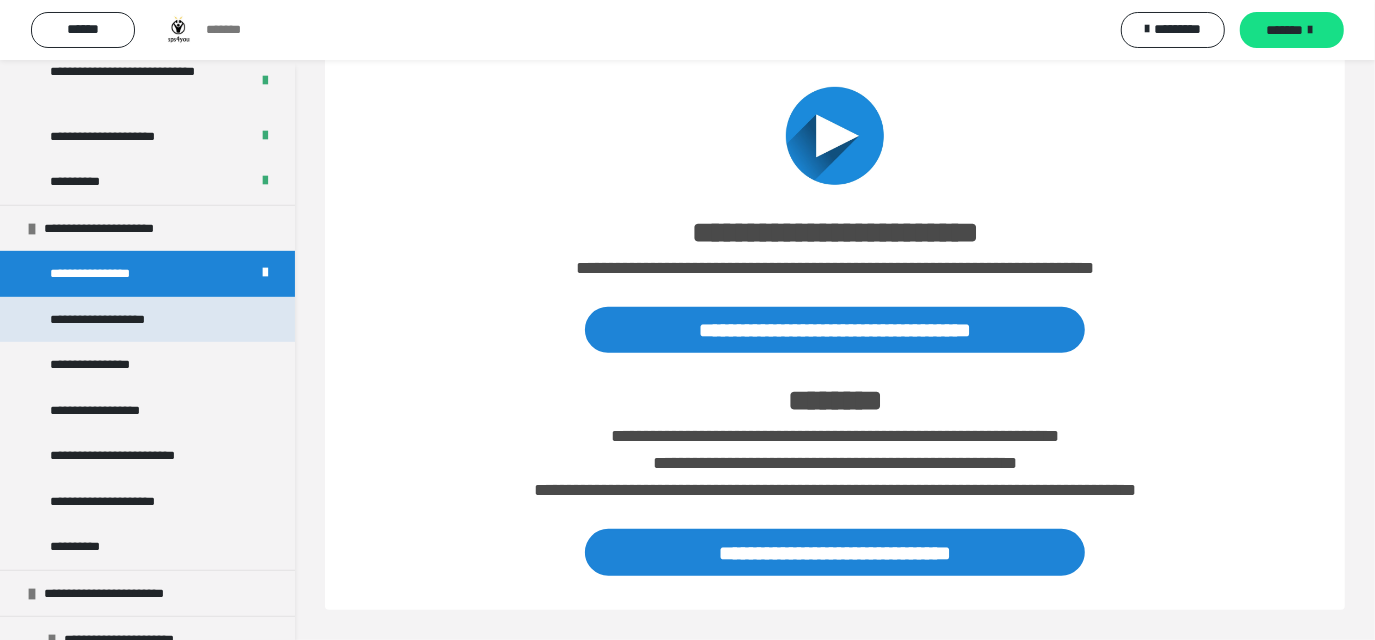 click on "**********" at bounding box center (114, 320) 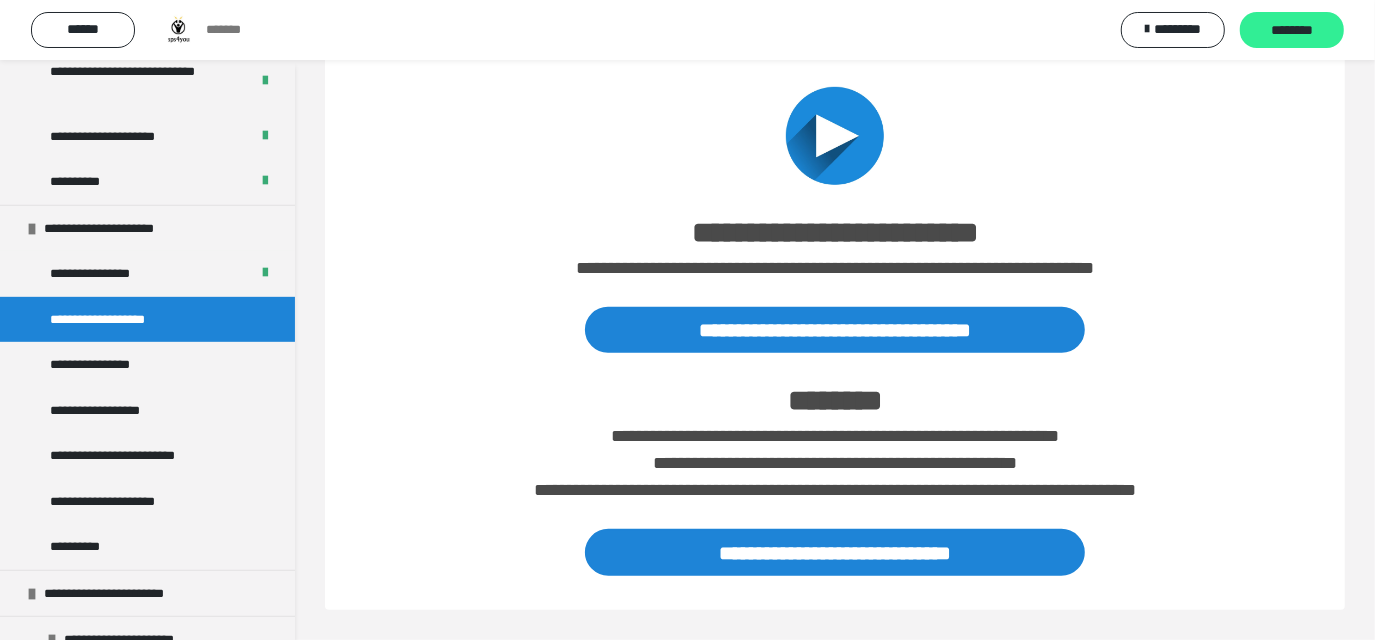 click on "********" at bounding box center [1292, 30] 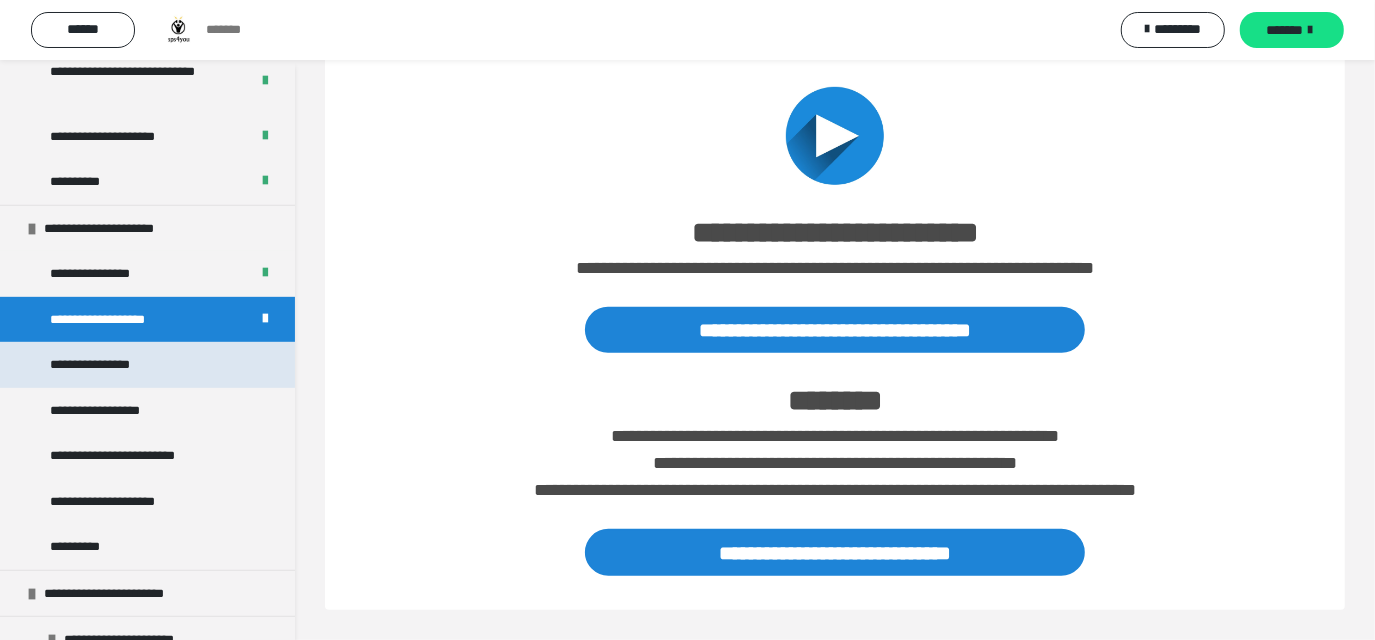 click on "**********" at bounding box center [103, 365] 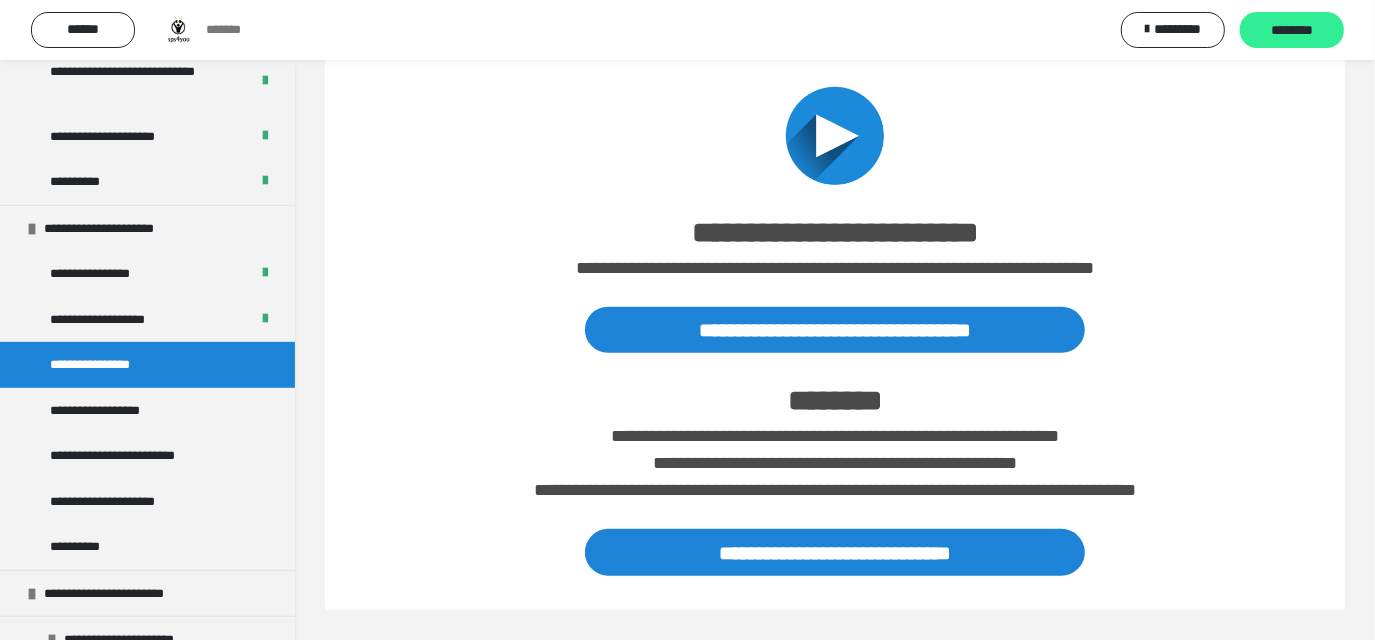 click on "********" at bounding box center (1292, 31) 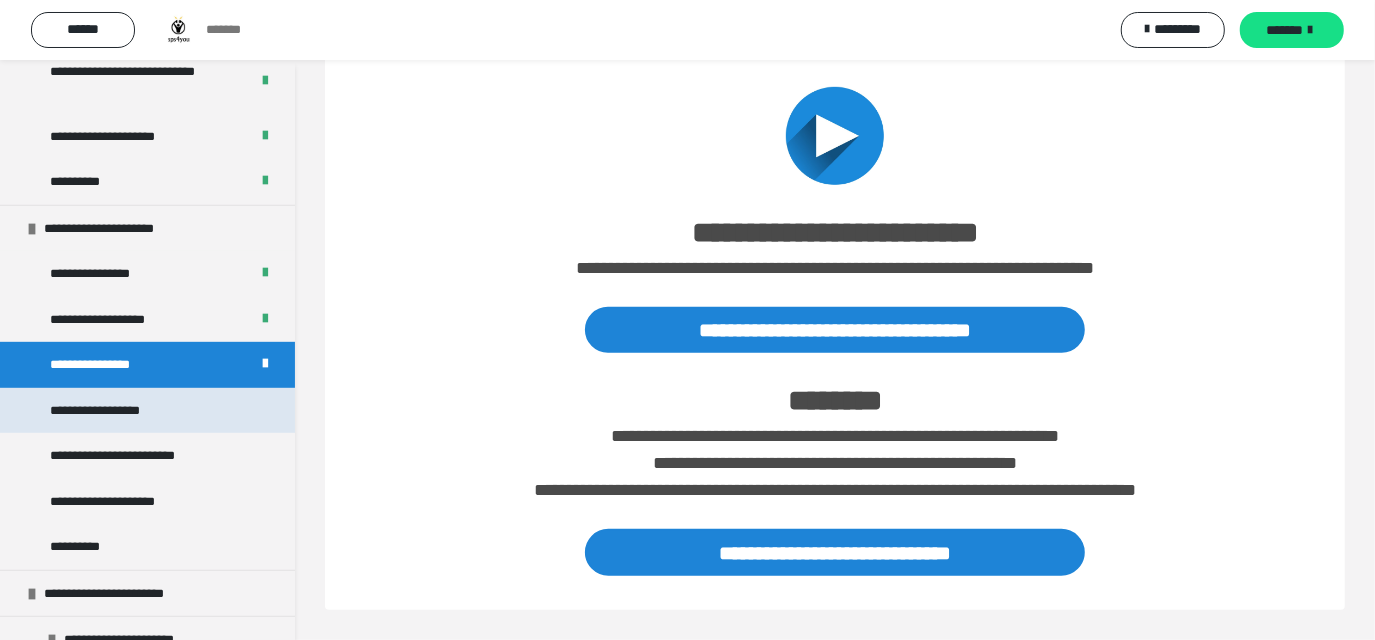 click on "**********" at bounding box center [147, 411] 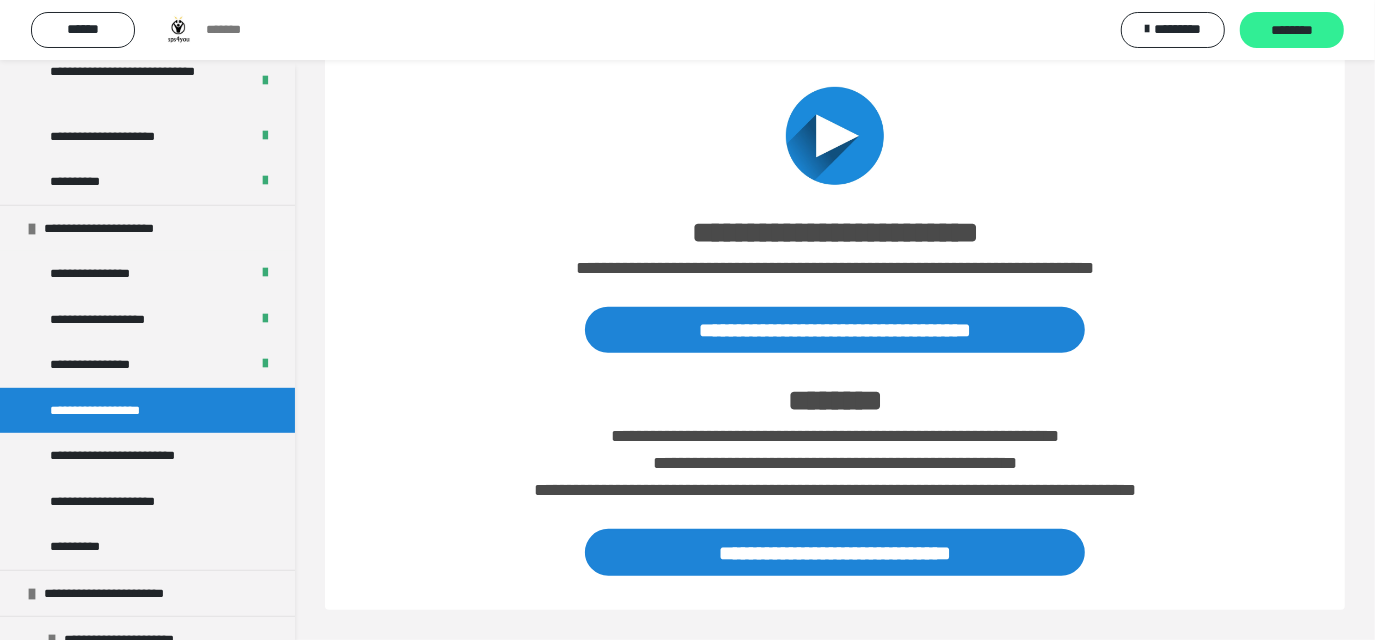 click on "********" at bounding box center [1292, 31] 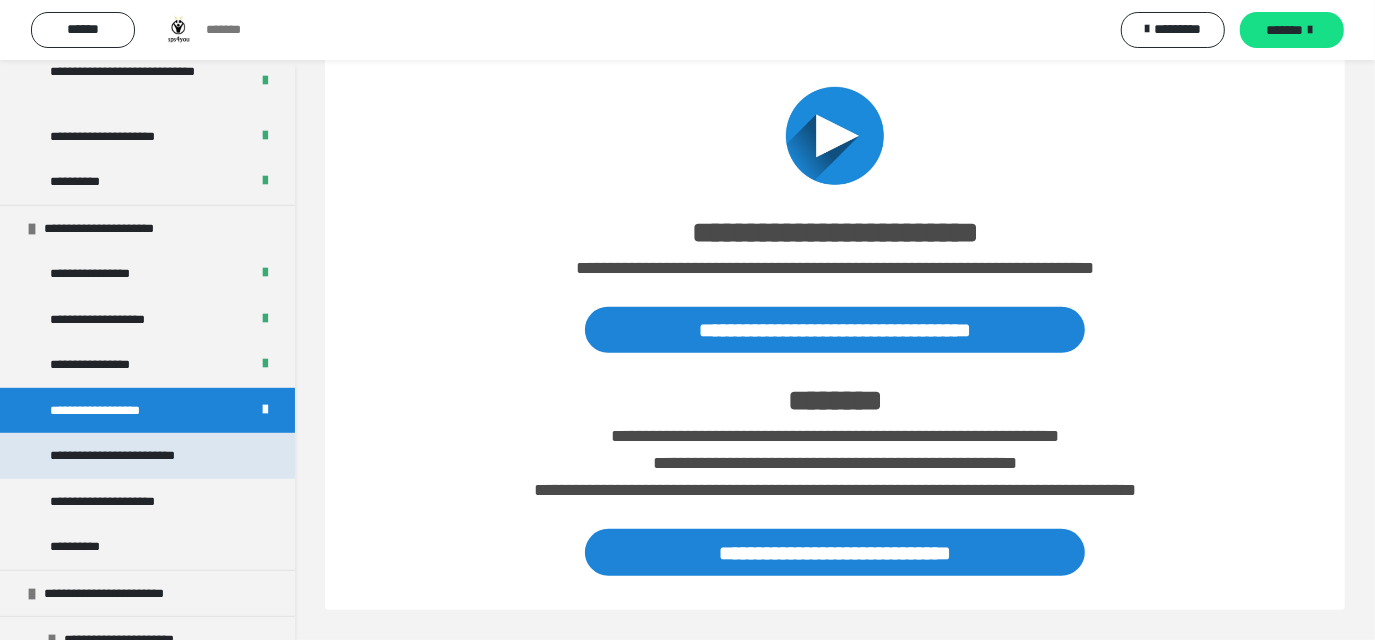 click on "**********" at bounding box center [138, 456] 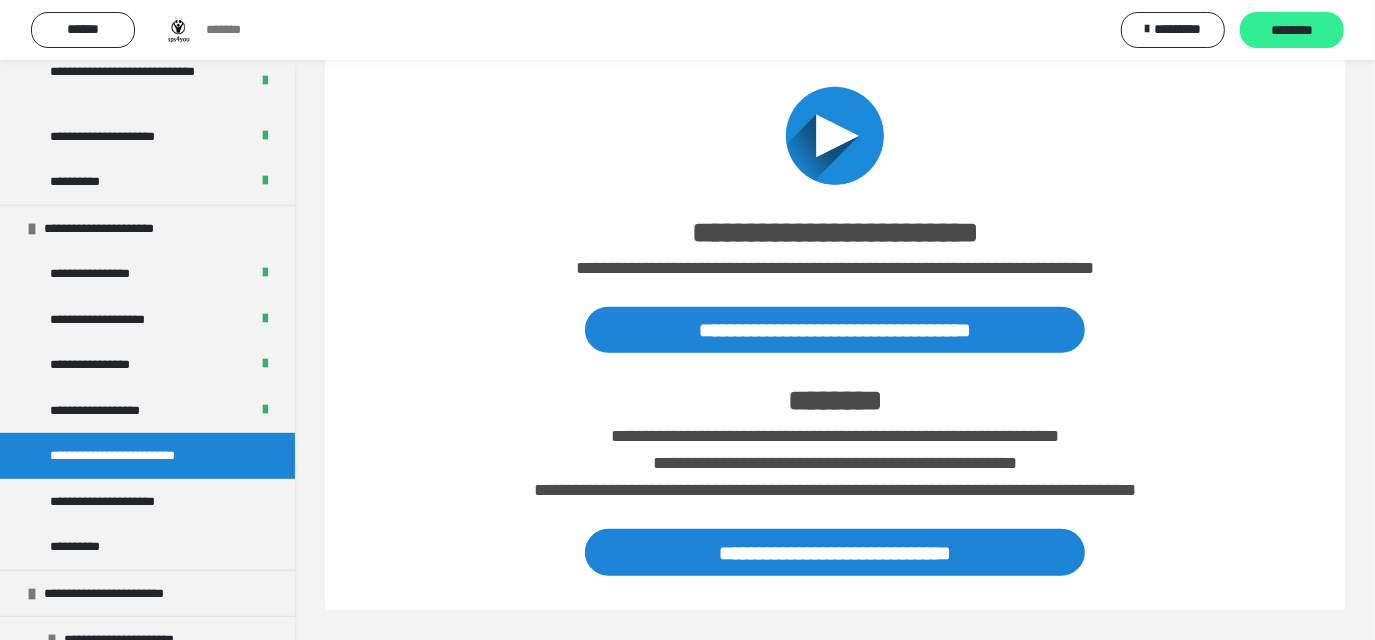 click on "********" at bounding box center (1292, 31) 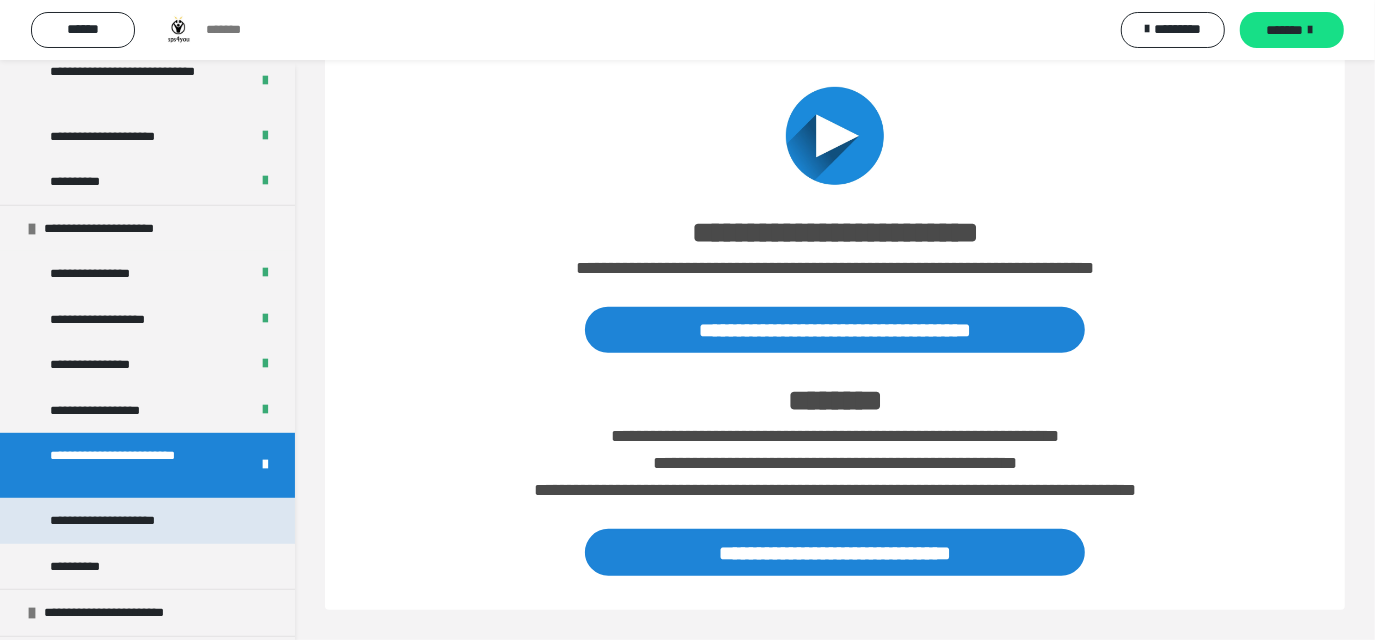 click on "**********" at bounding box center (128, 521) 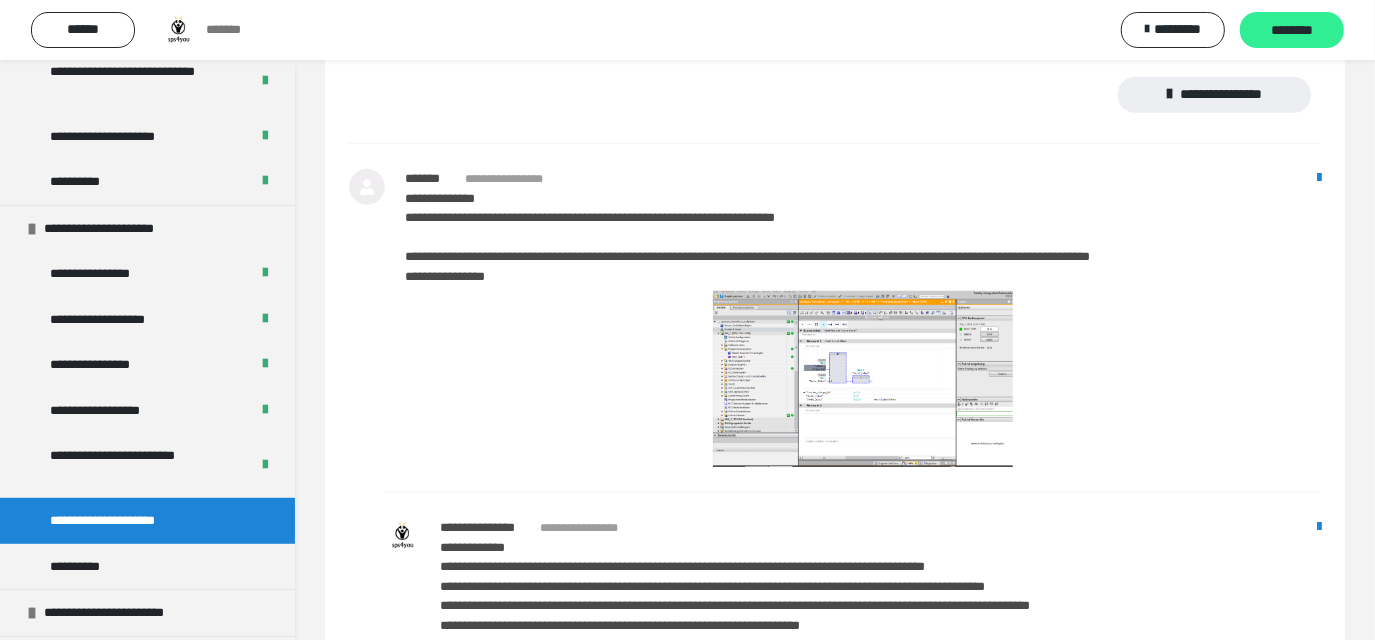 click on "********" at bounding box center [1292, 31] 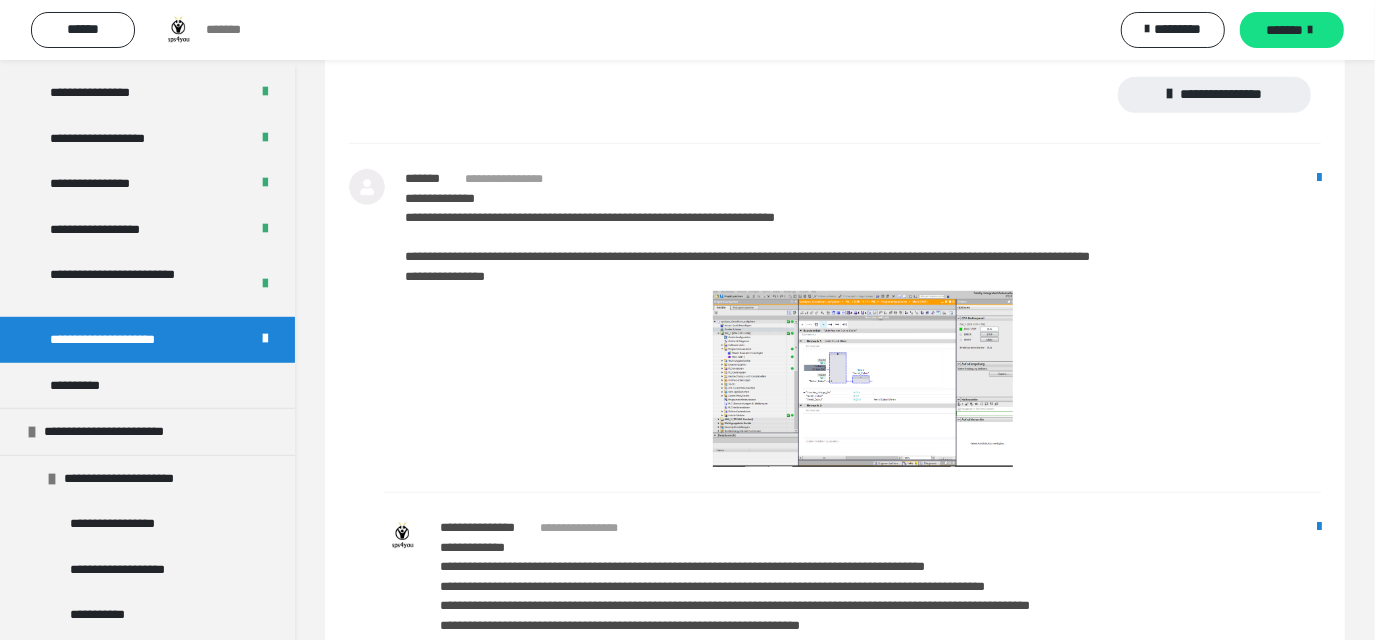 scroll, scrollTop: 826, scrollLeft: 0, axis: vertical 